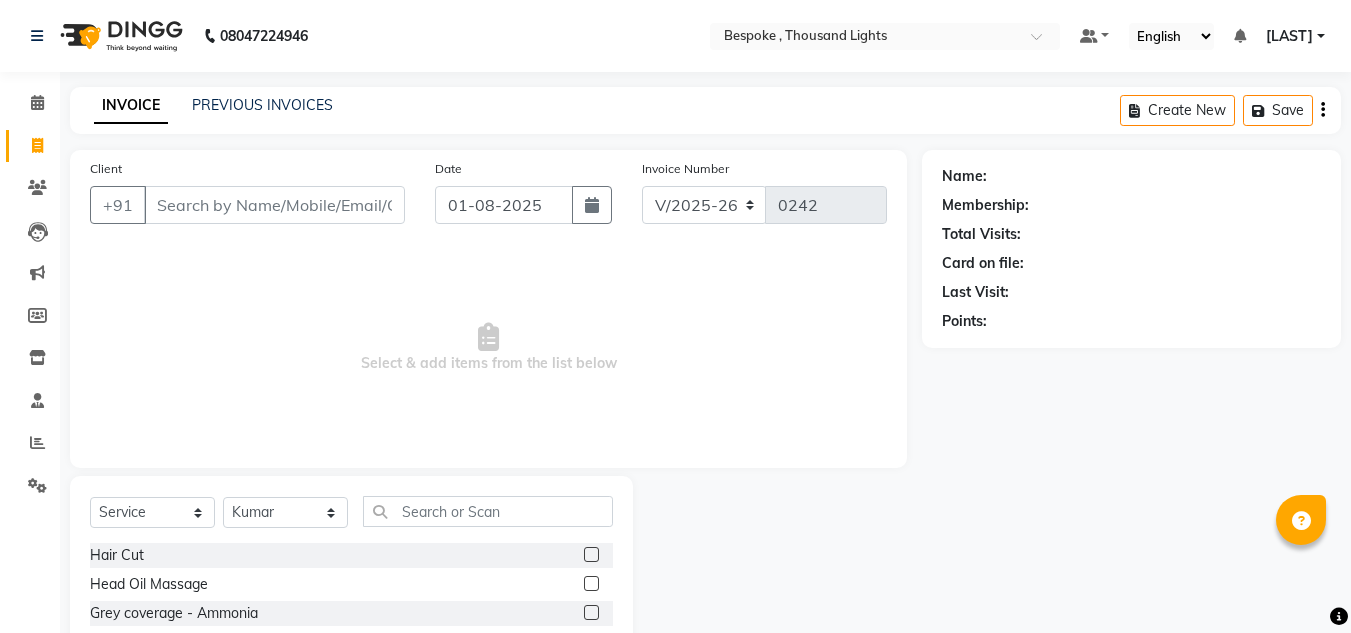 select on "8177" 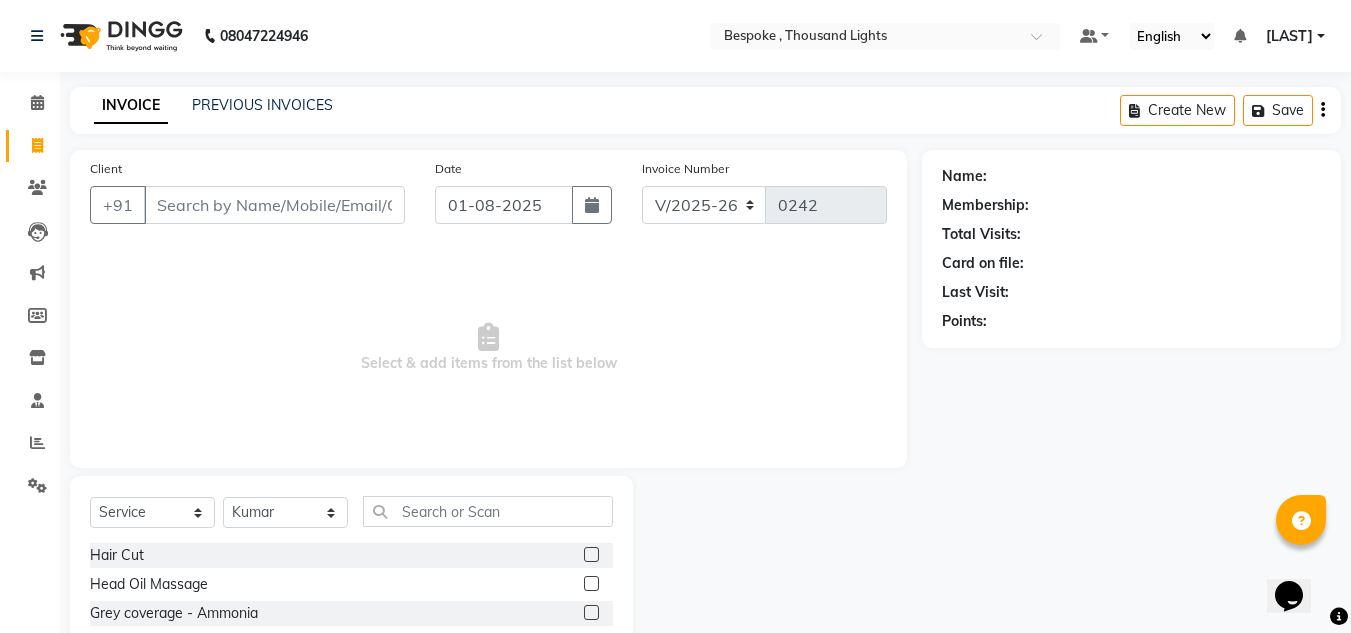 scroll, scrollTop: 0, scrollLeft: 0, axis: both 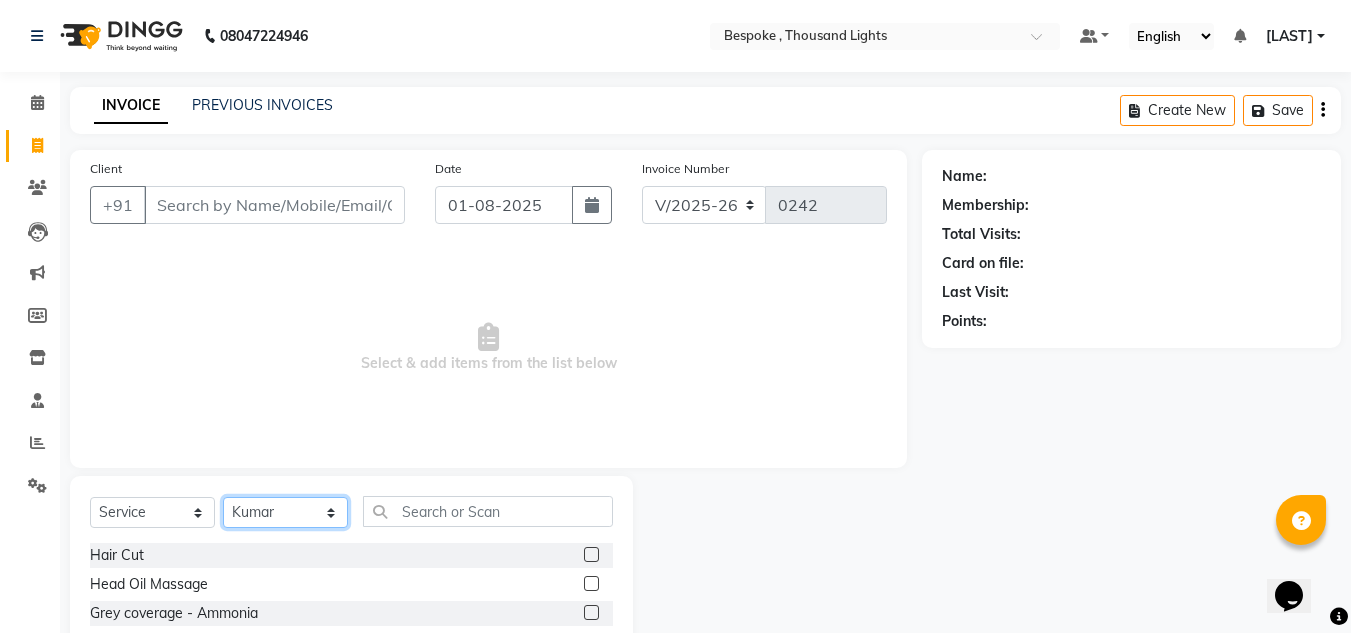click on "Select Stylist Ching Dilipan Guru Jaan Karthi Khawlkim Kimte Kumar Mahesh Palani" 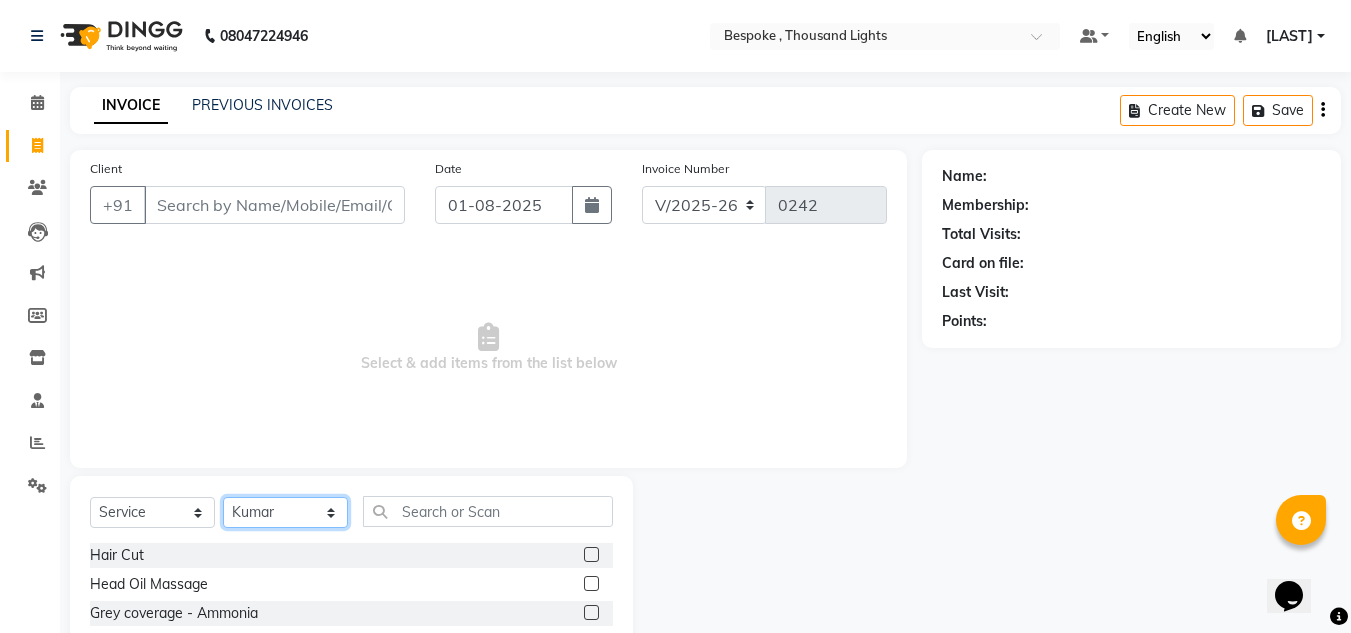 select on "[PHONE_PART]" 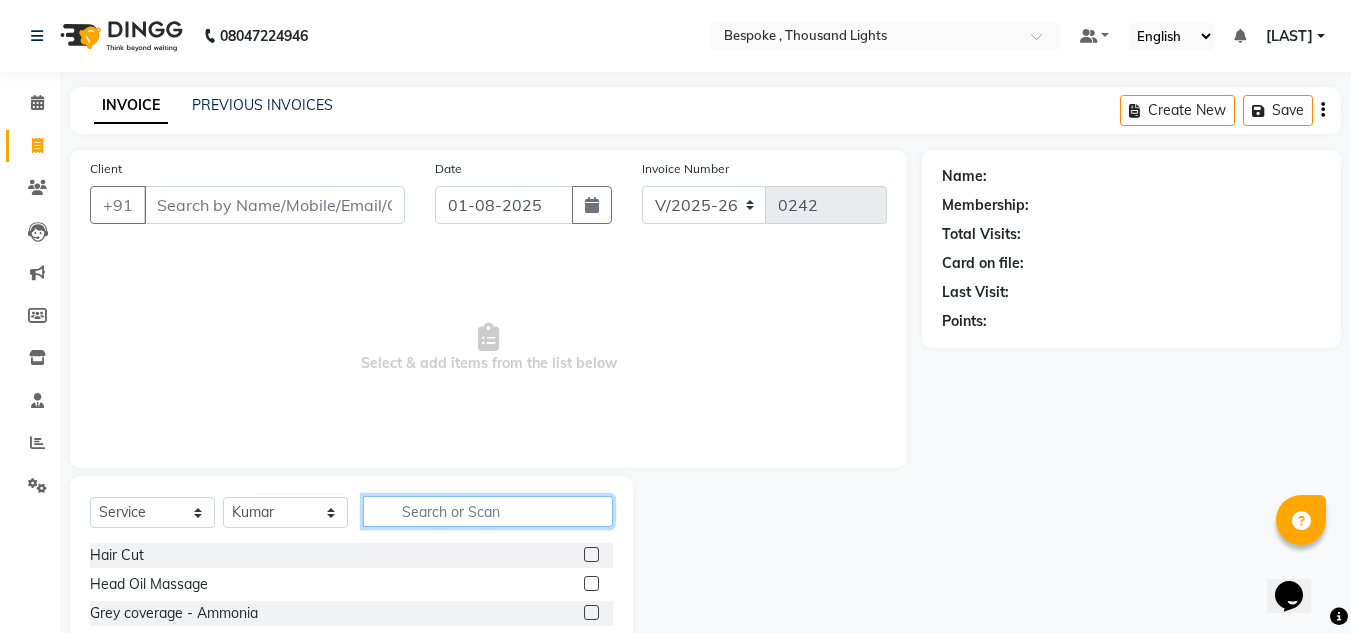 click 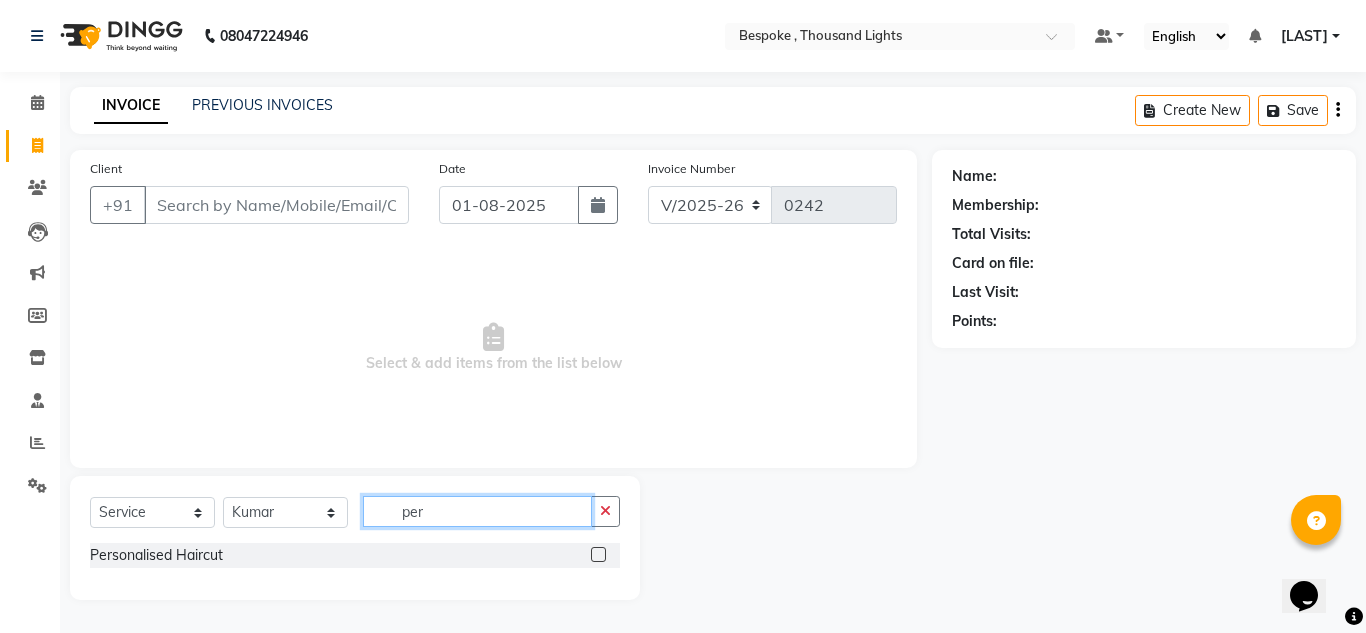 type on "per" 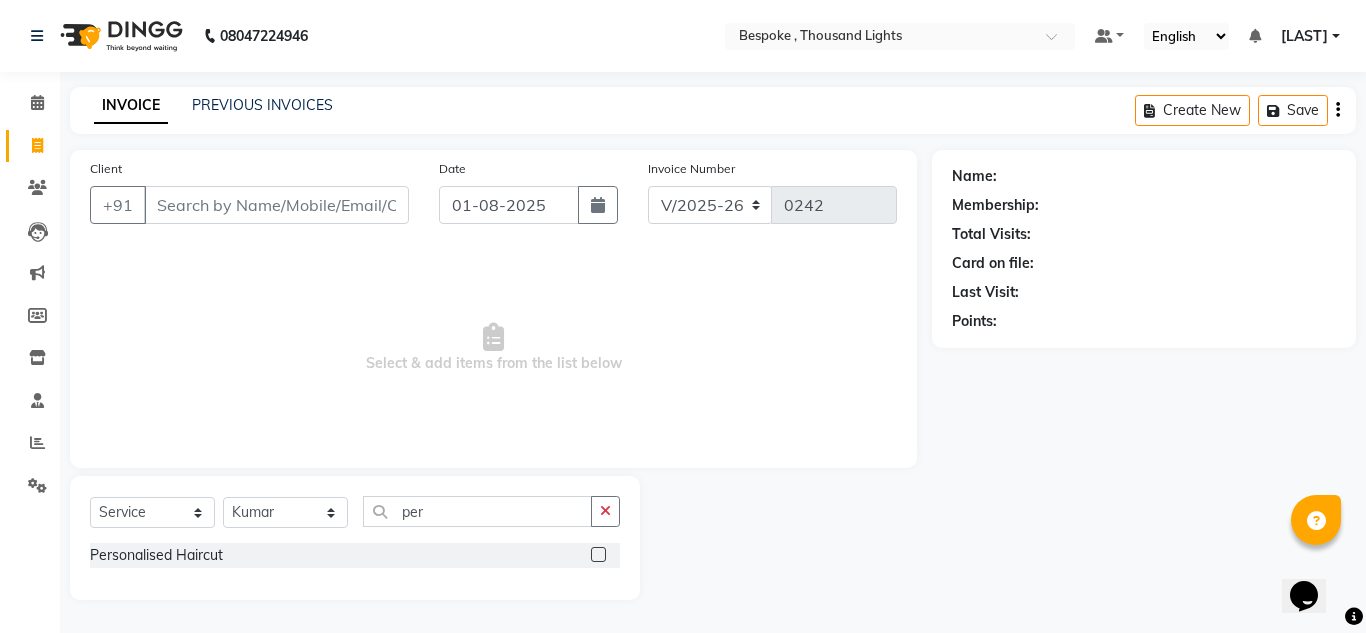 click 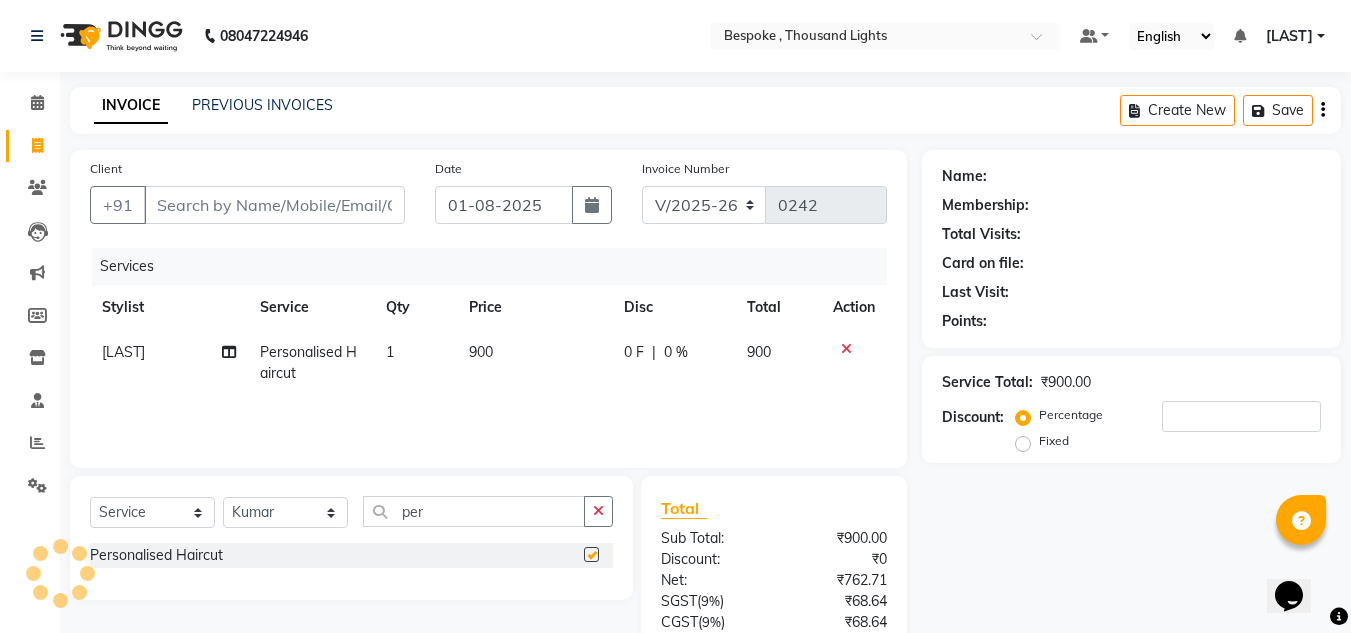 checkbox on "false" 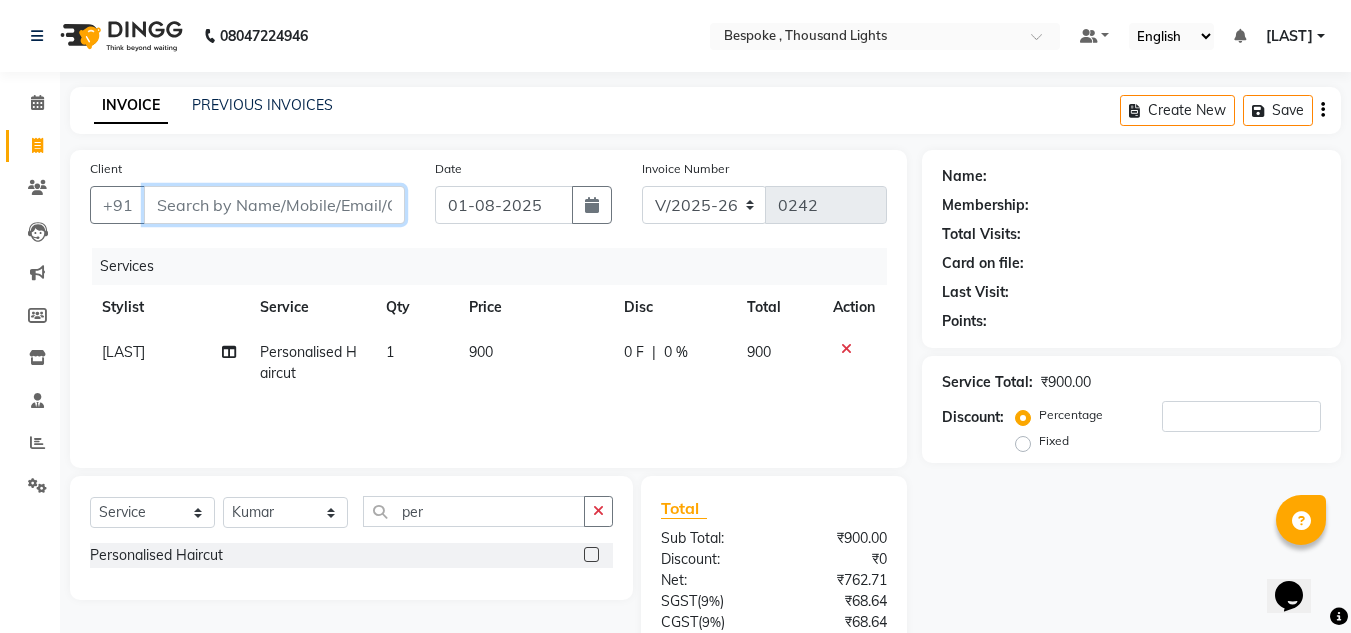 click on "Client" at bounding box center [274, 205] 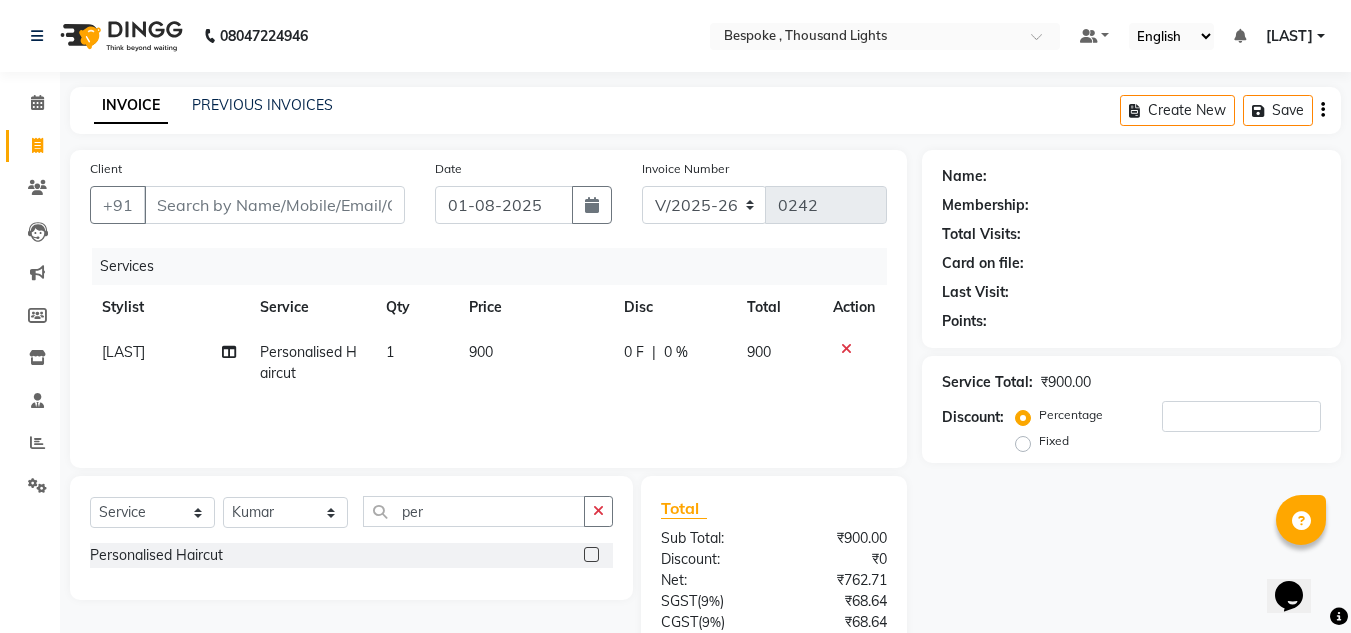 click on "900" 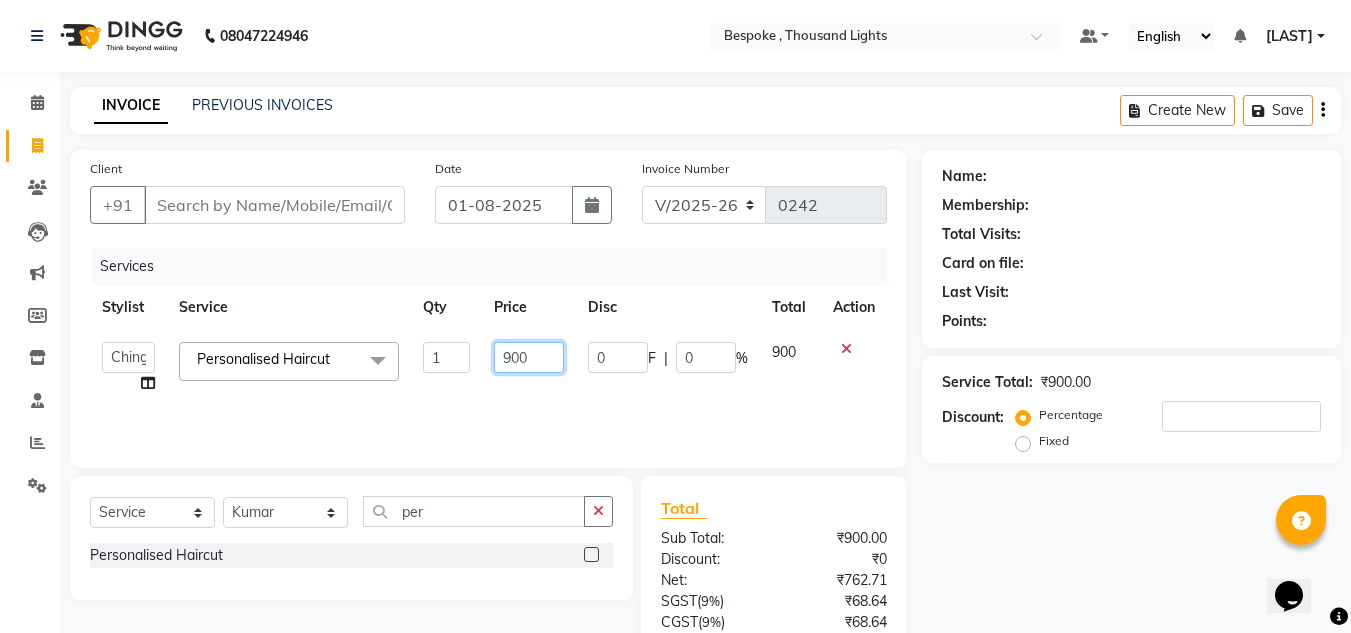 click on "900" 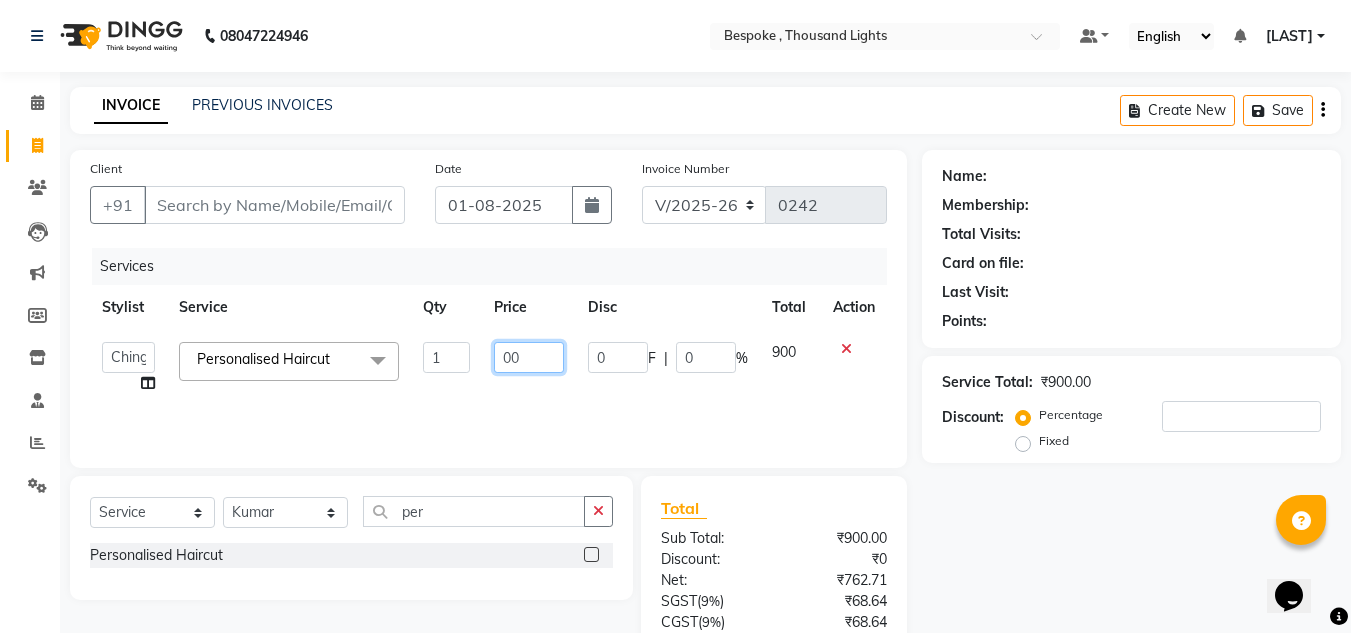 type on "700" 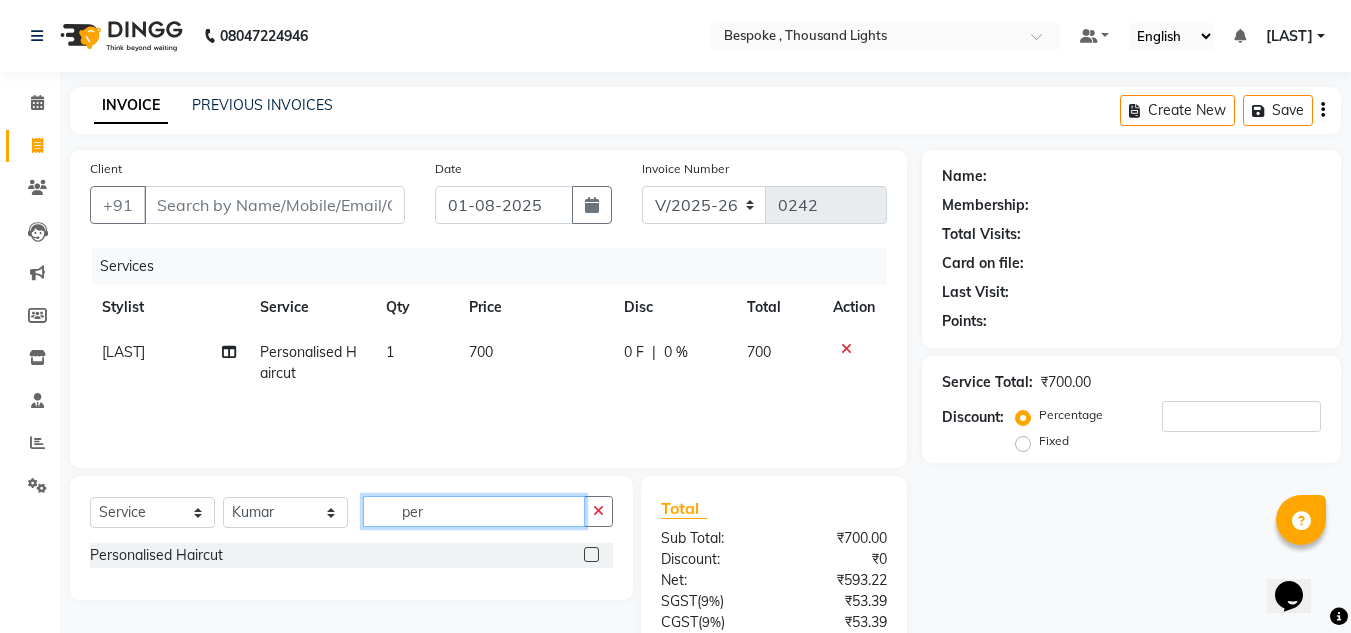 drag, startPoint x: 452, startPoint y: 503, endPoint x: 367, endPoint y: 520, distance: 86.683334 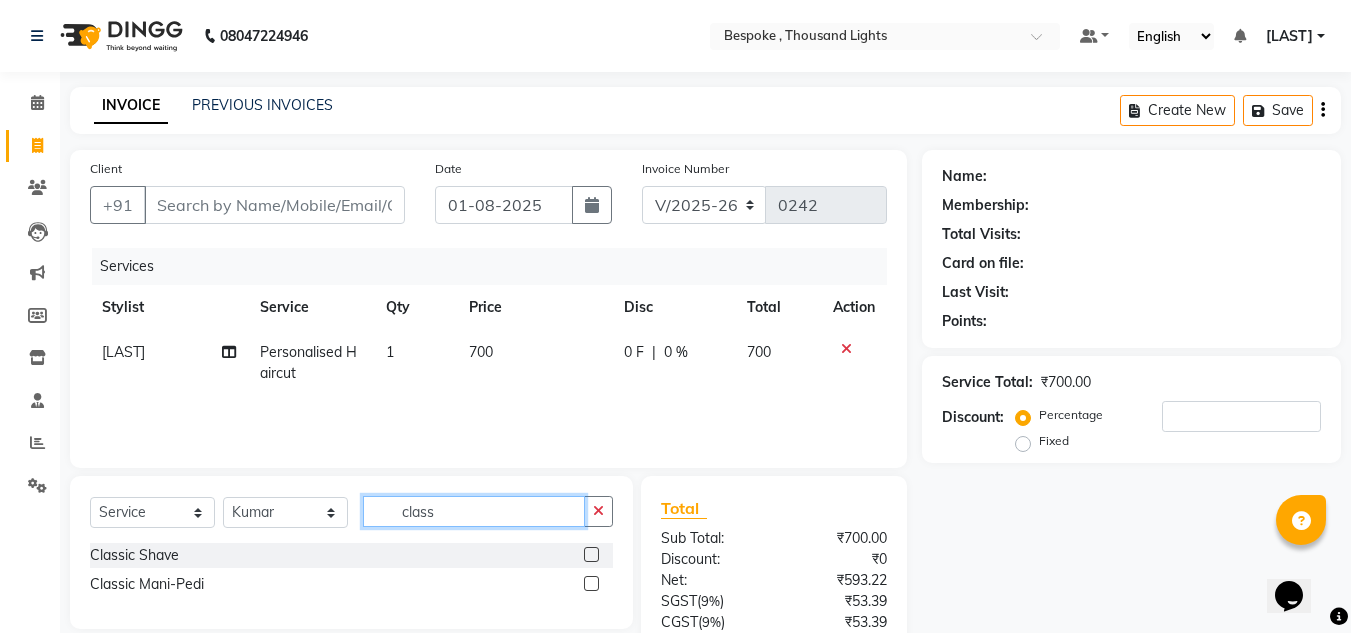 type on "class" 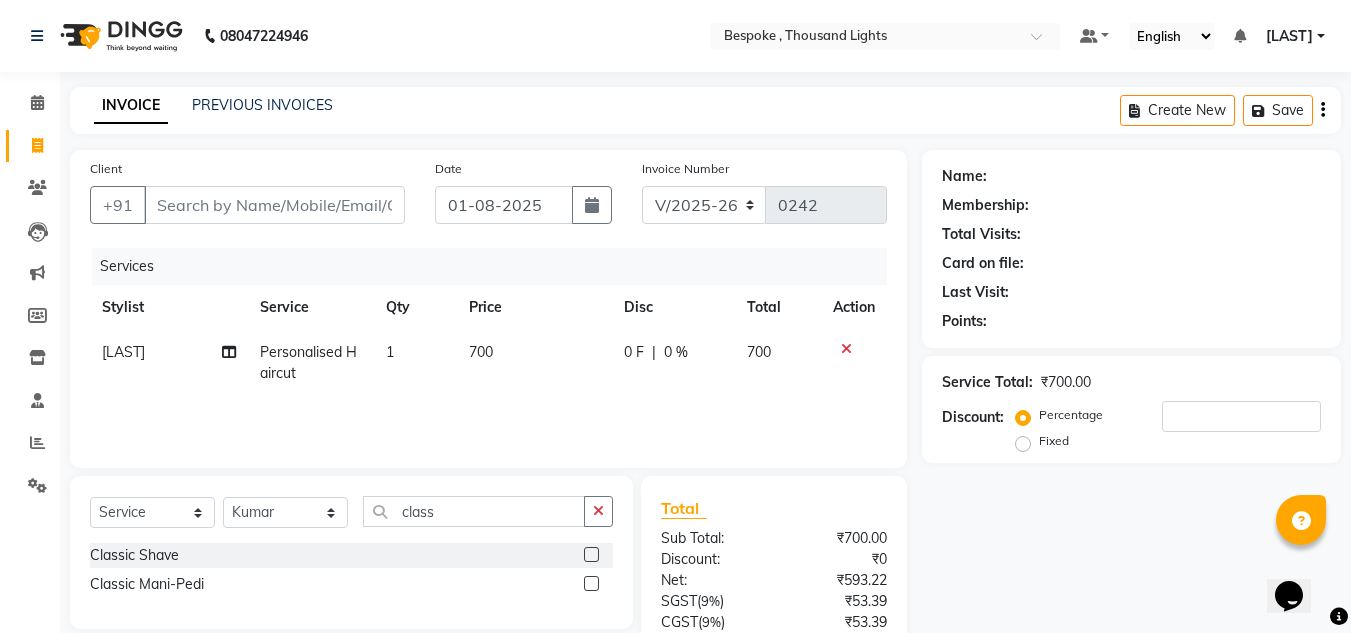 click 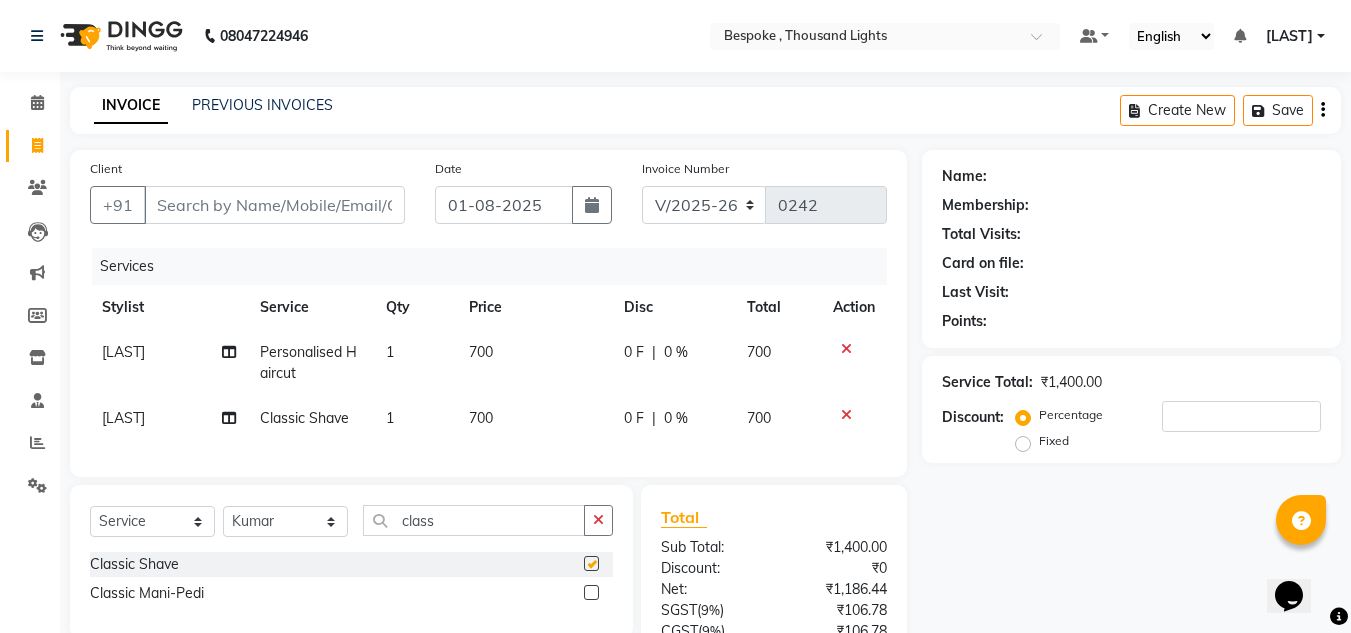 checkbox on "false" 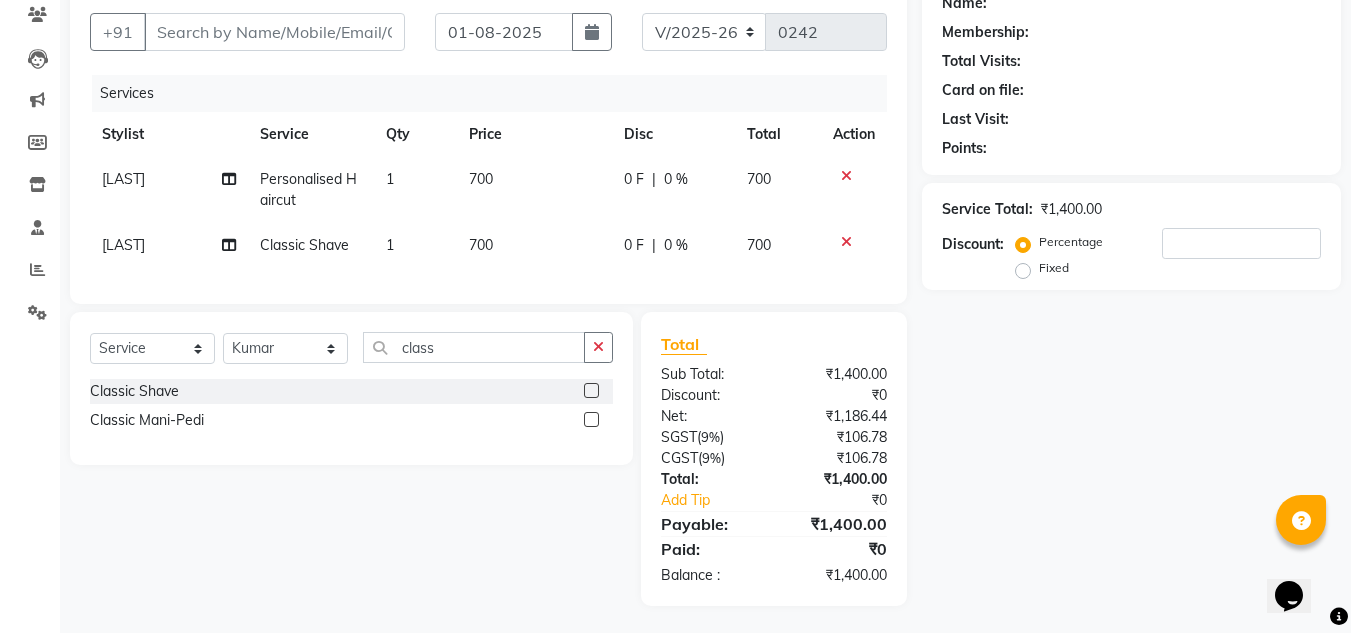 scroll, scrollTop: 180, scrollLeft: 0, axis: vertical 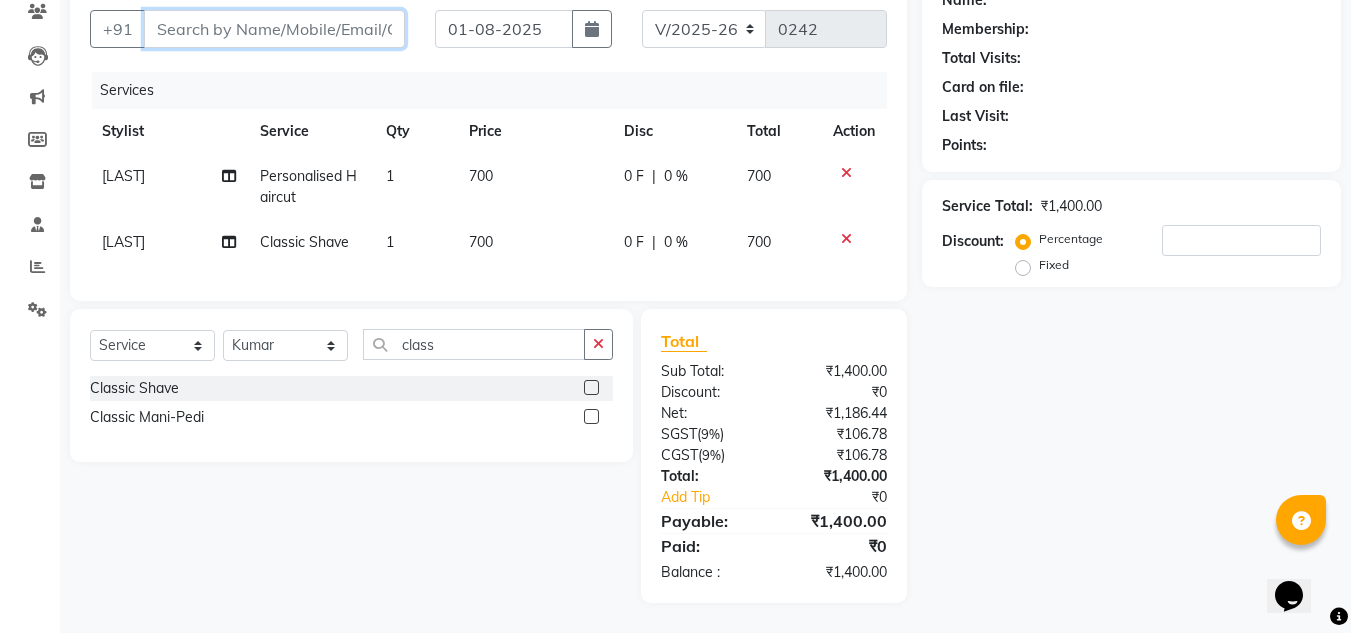 click on "Client" at bounding box center [274, 29] 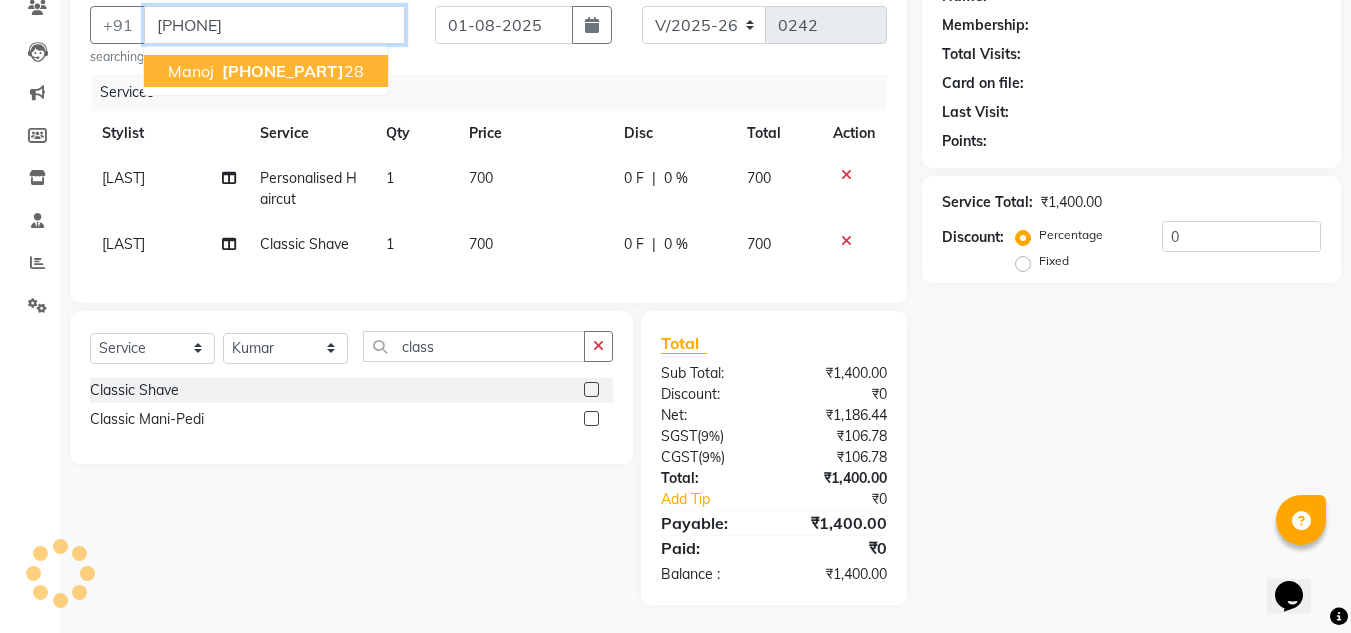 type on "[PHONE]" 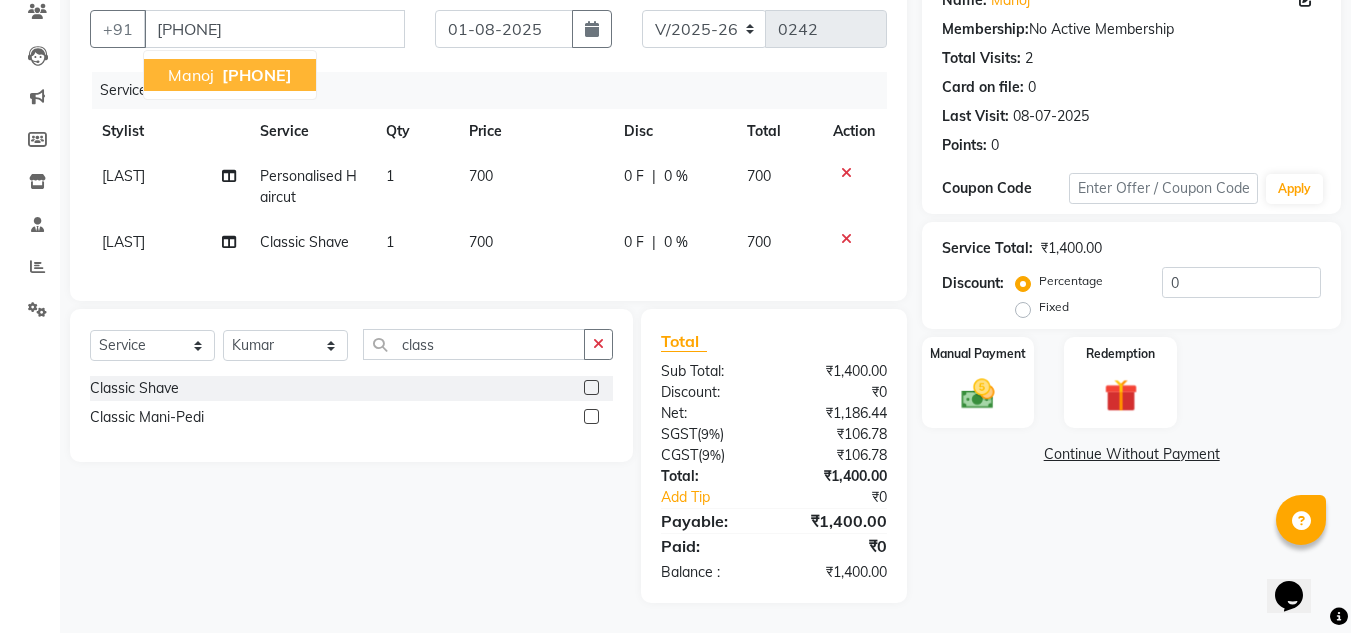 click on "[PHONE]" at bounding box center [257, 75] 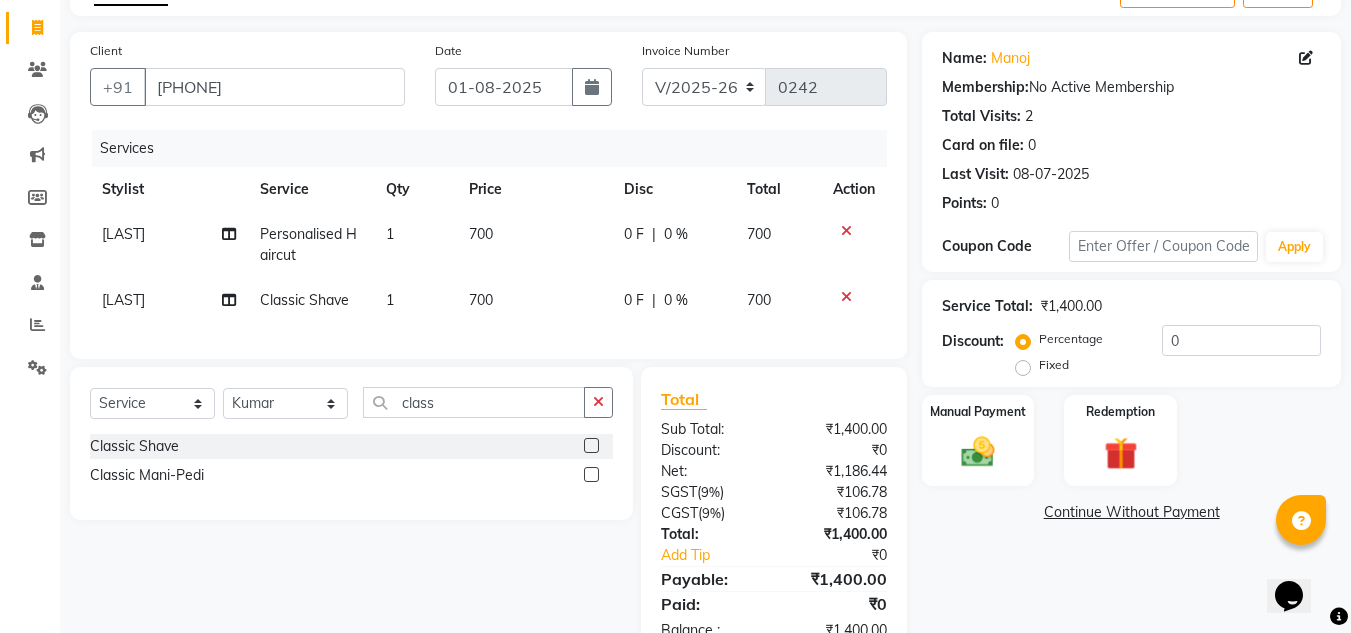 scroll, scrollTop: 120, scrollLeft: 0, axis: vertical 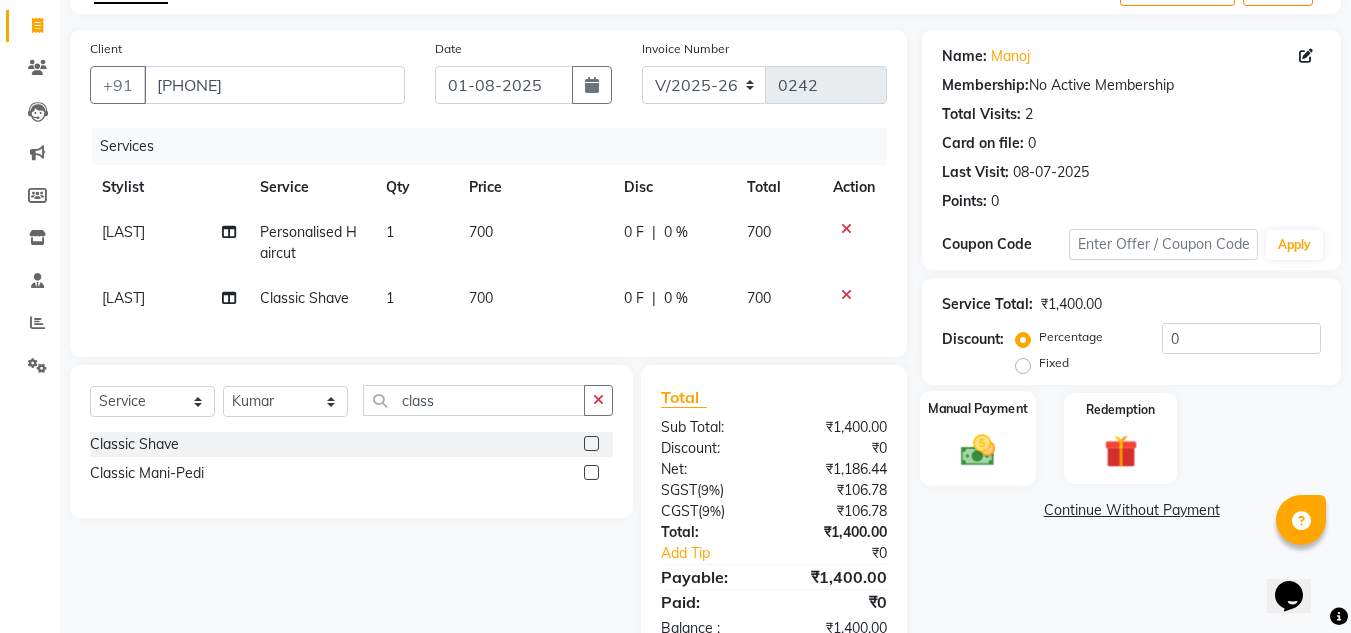 click on "Manual Payment" 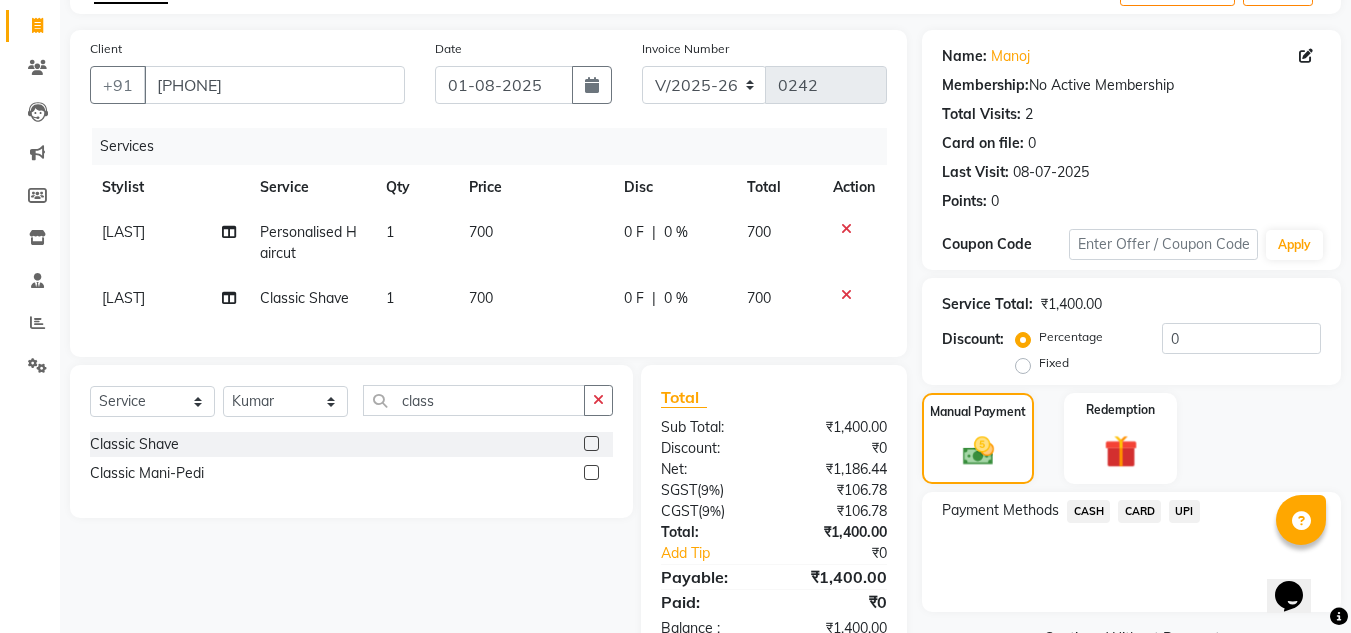 click on "UPI" 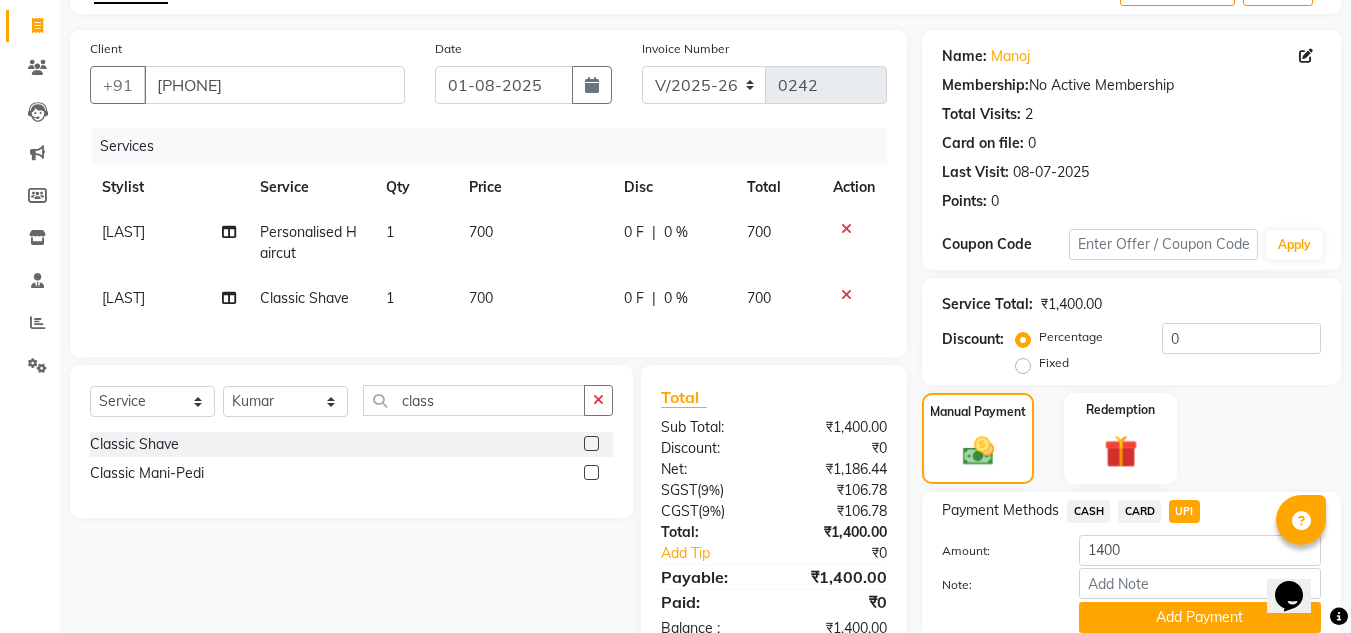 drag, startPoint x: 1331, startPoint y: 447, endPoint x: 1322, endPoint y: 452, distance: 10.29563 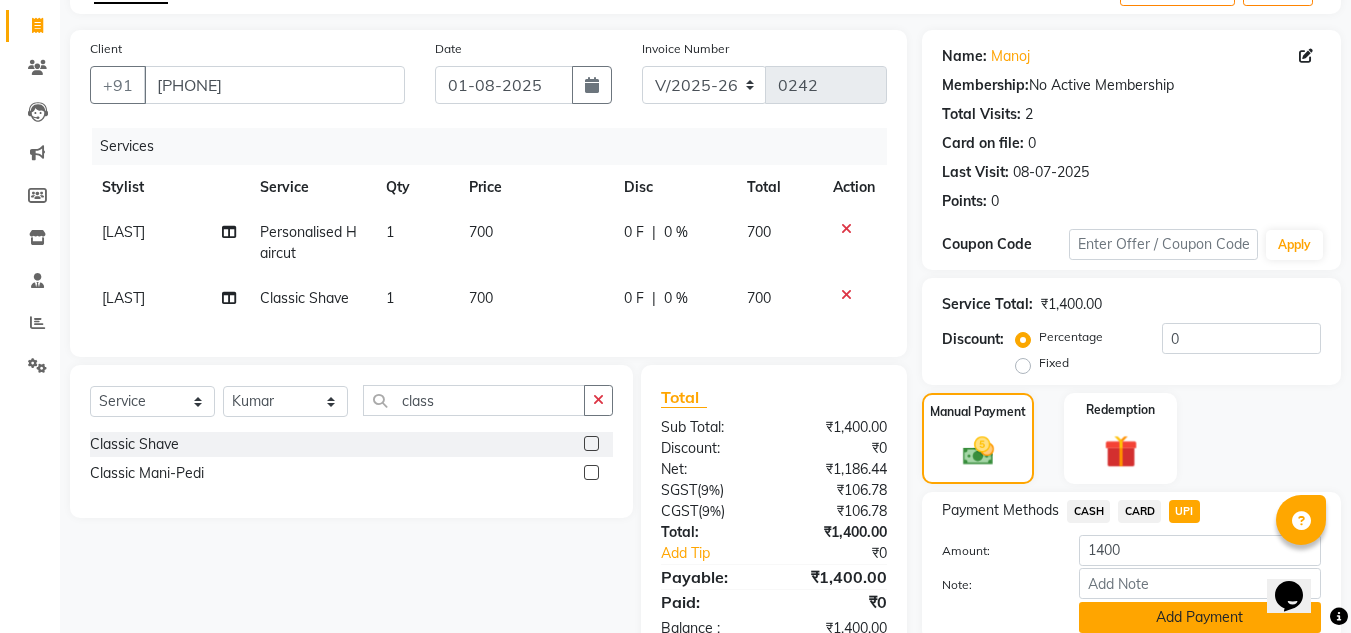 click on "Add Payment" 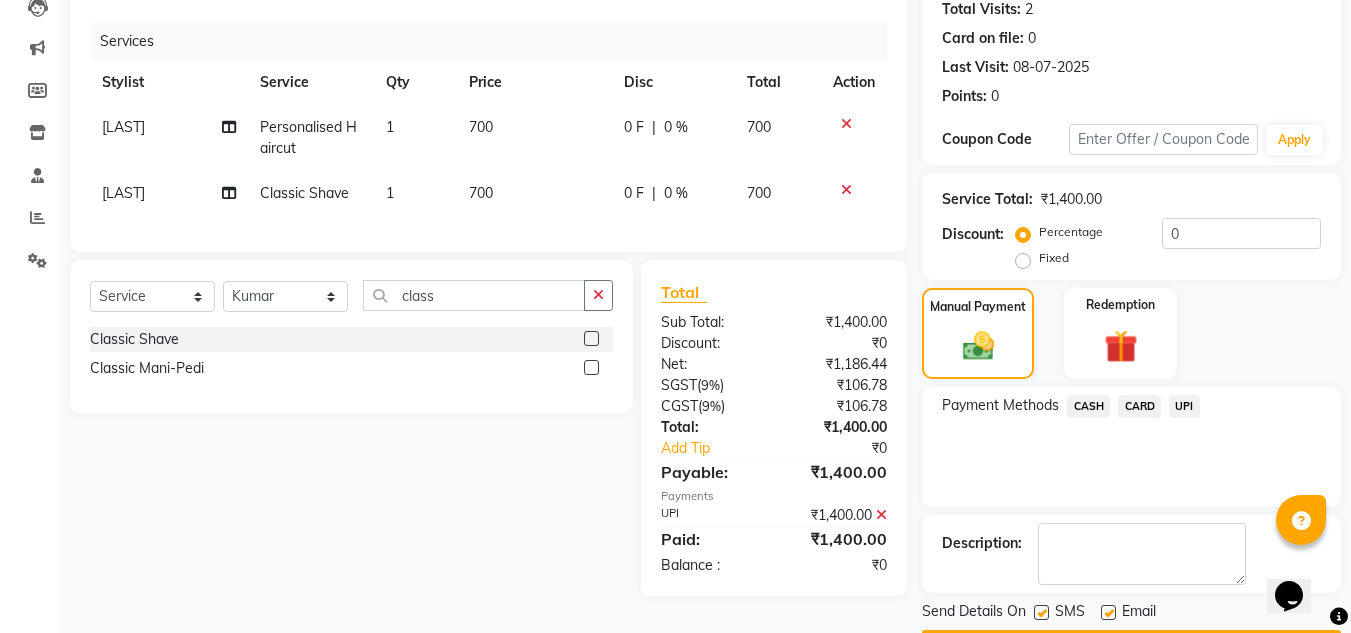 scroll, scrollTop: 283, scrollLeft: 0, axis: vertical 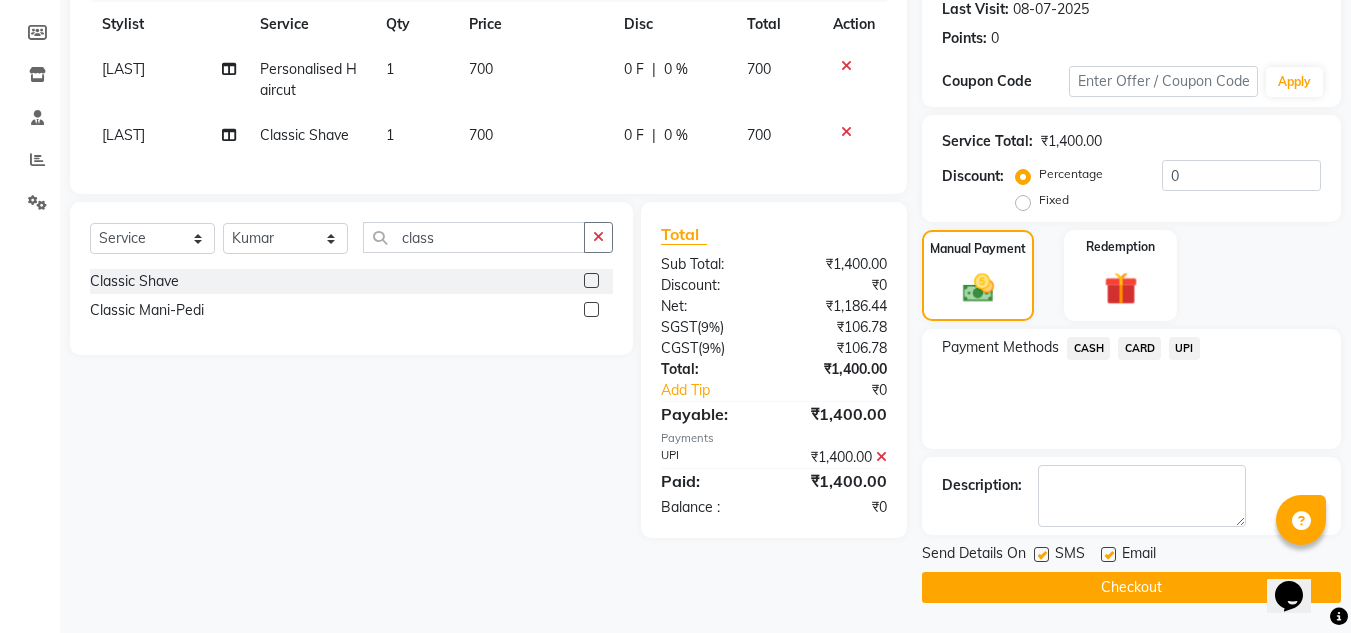 click on "Checkout" 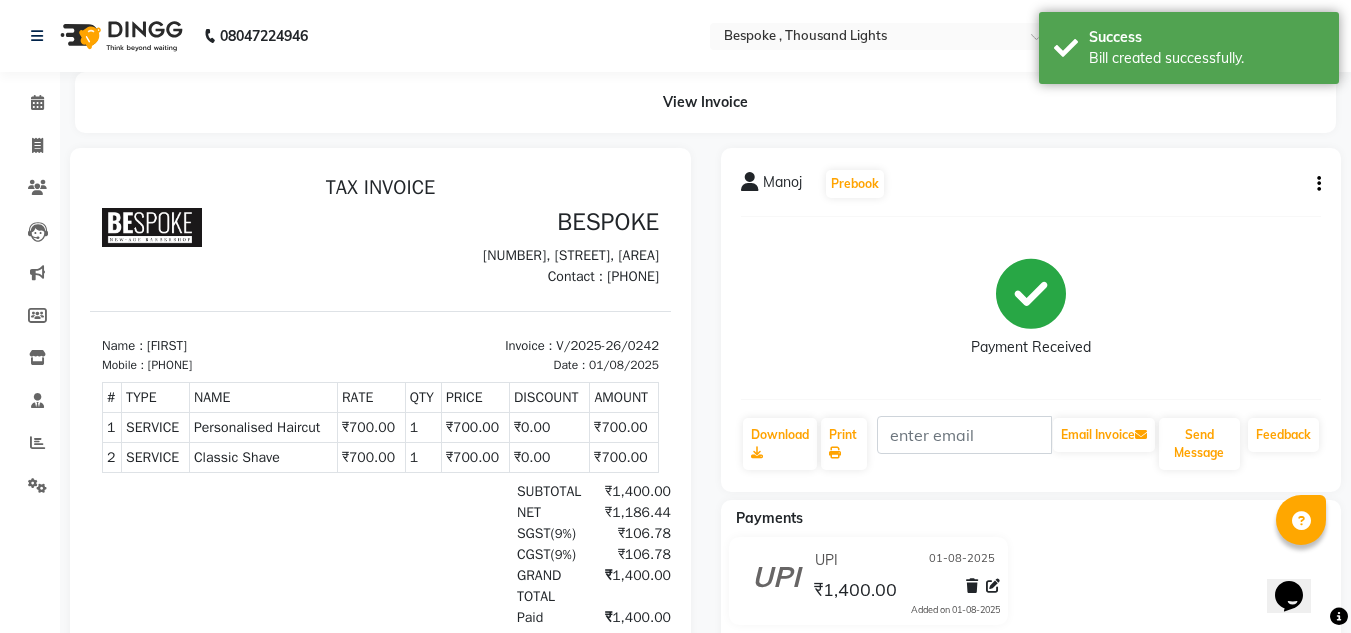 scroll, scrollTop: 0, scrollLeft: 0, axis: both 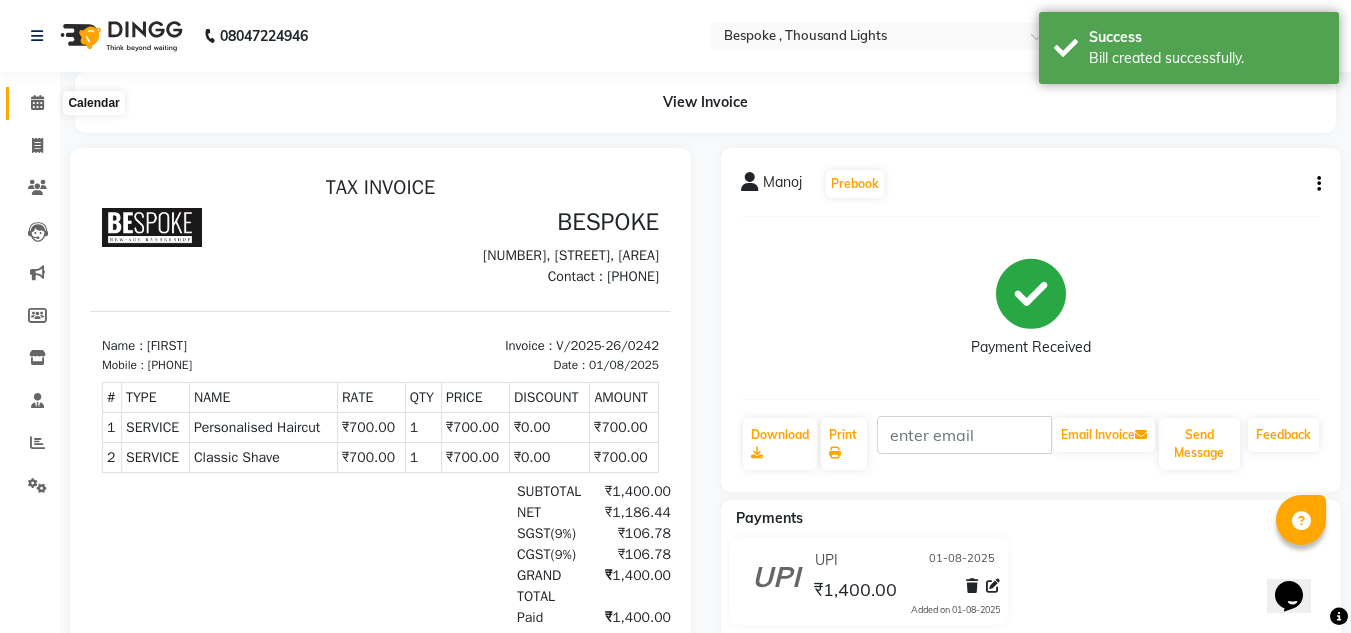 click 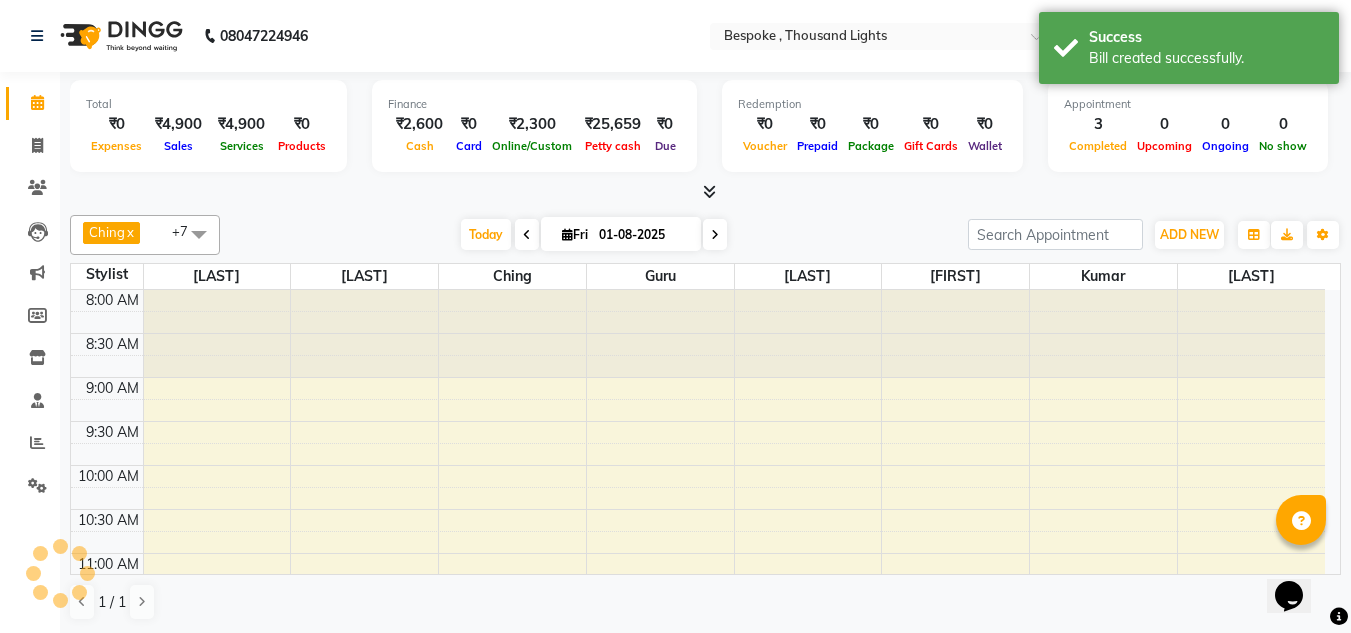 scroll, scrollTop: 0, scrollLeft: 0, axis: both 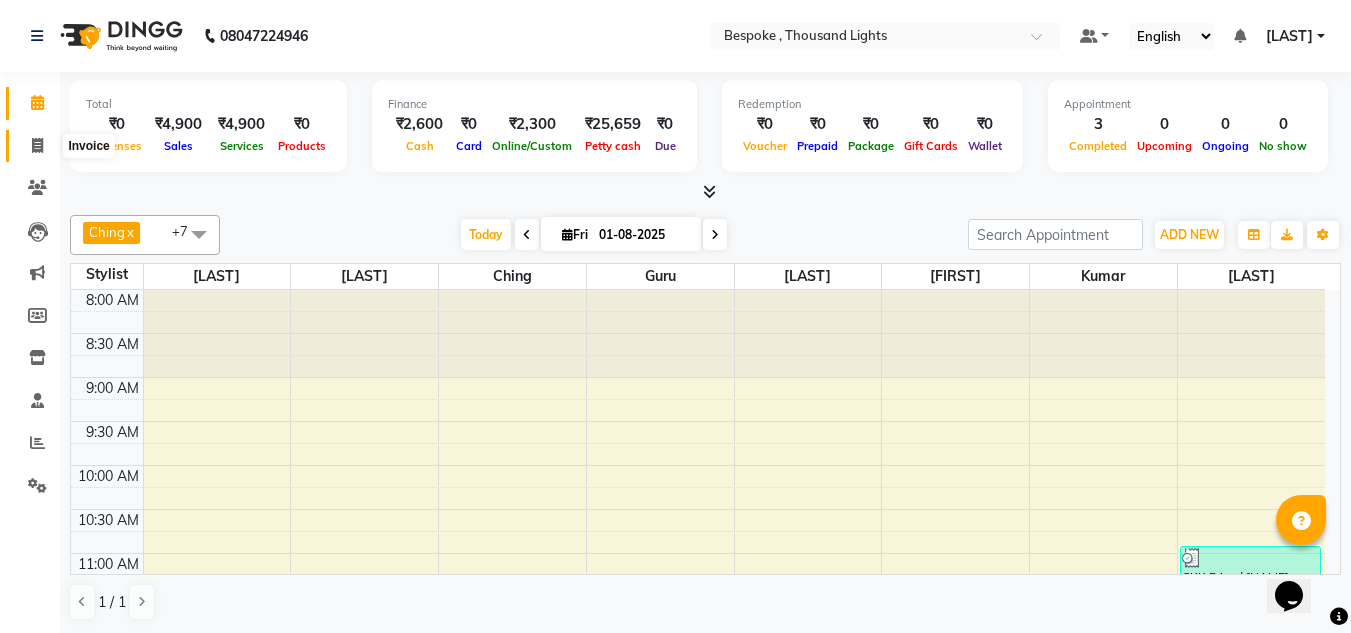 click 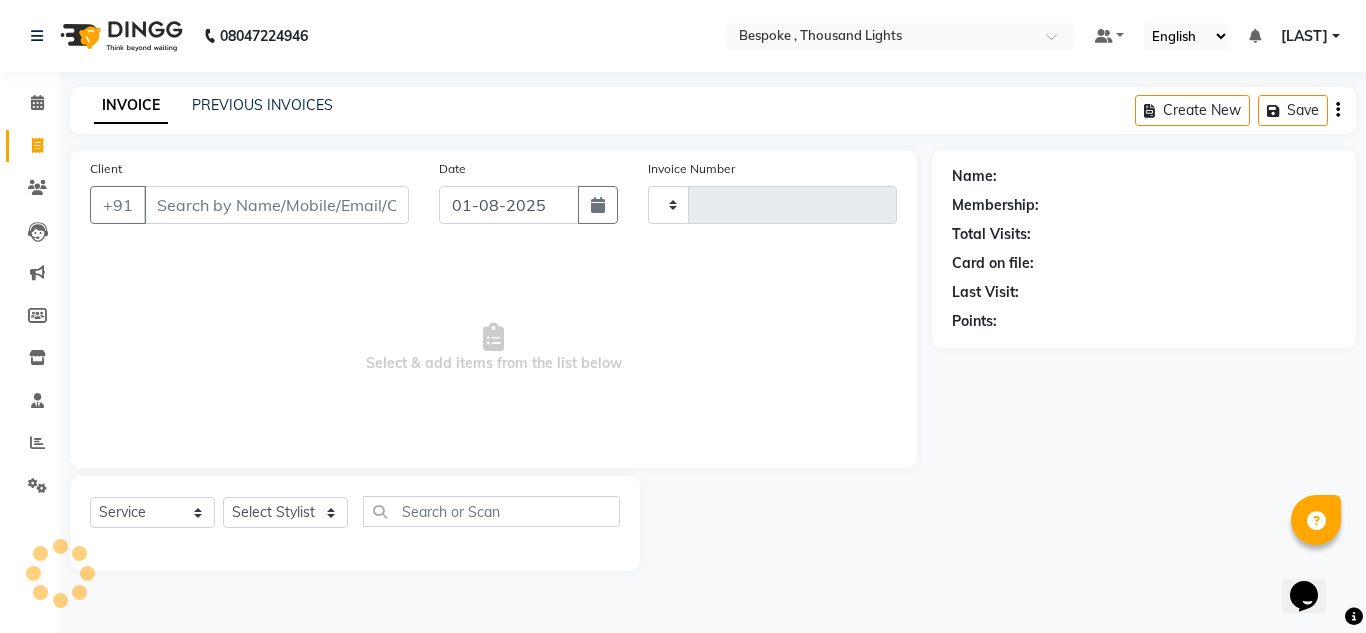 type on "0243" 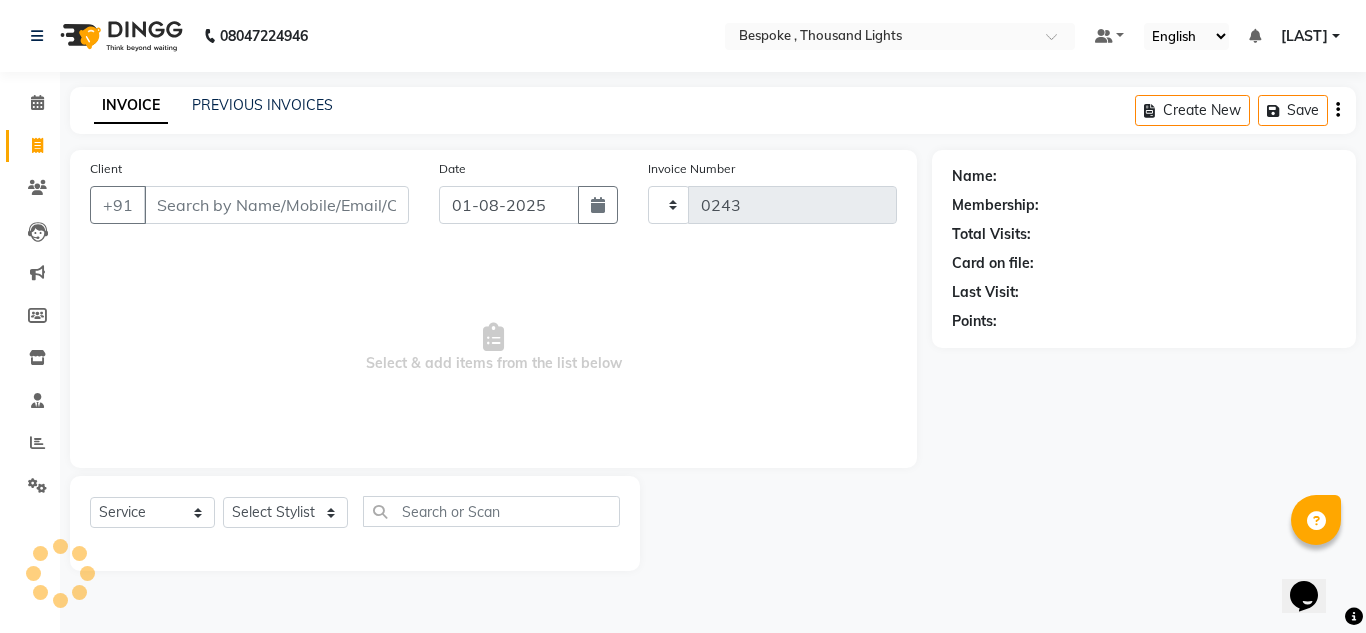select on "8177" 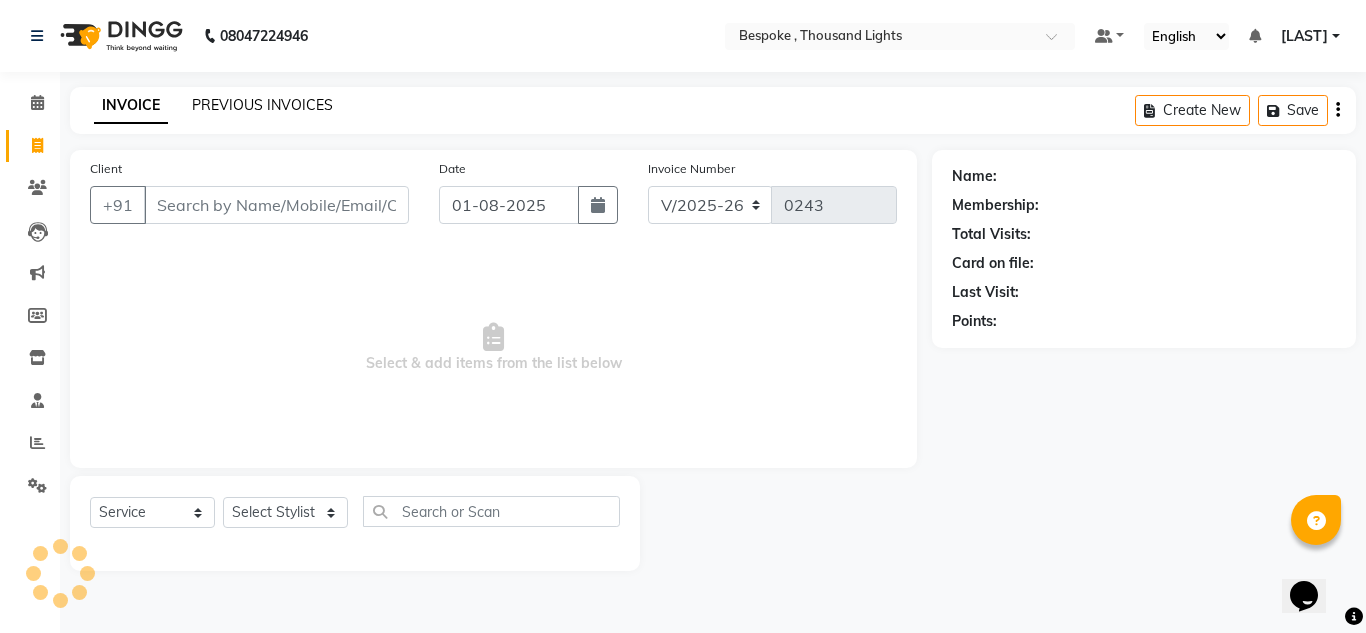 click on "PREVIOUS INVOICES" 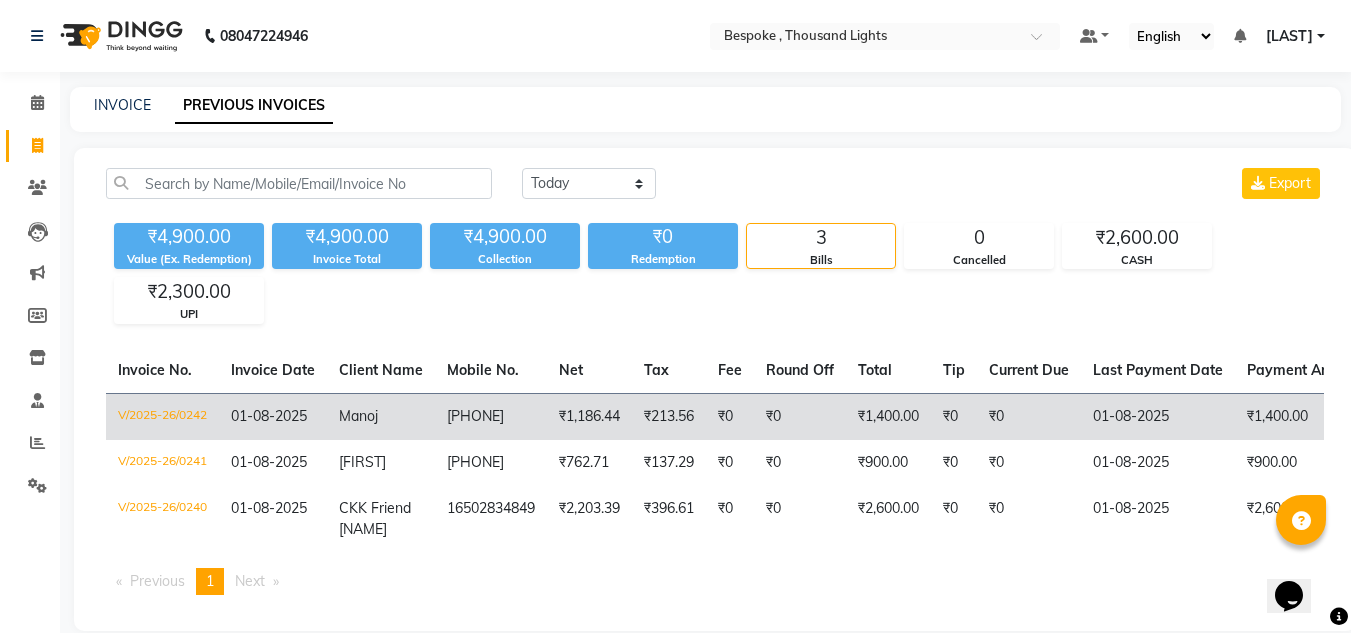 click on "Manoj" 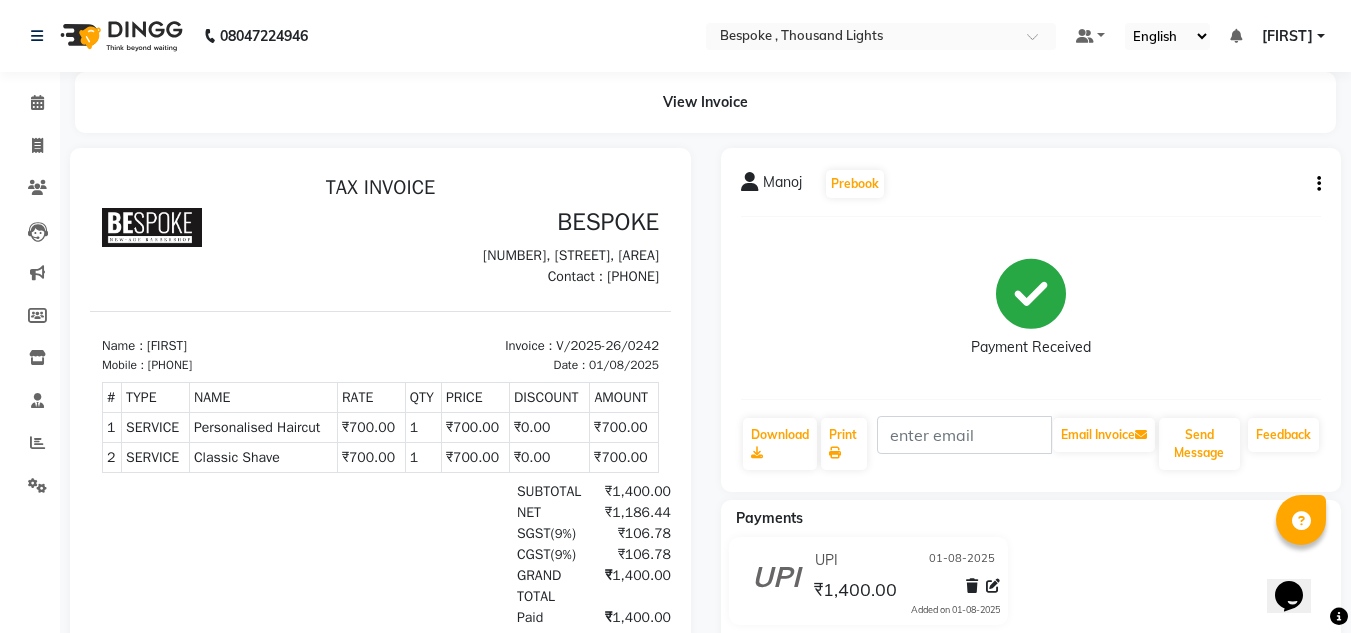 scroll, scrollTop: 0, scrollLeft: 0, axis: both 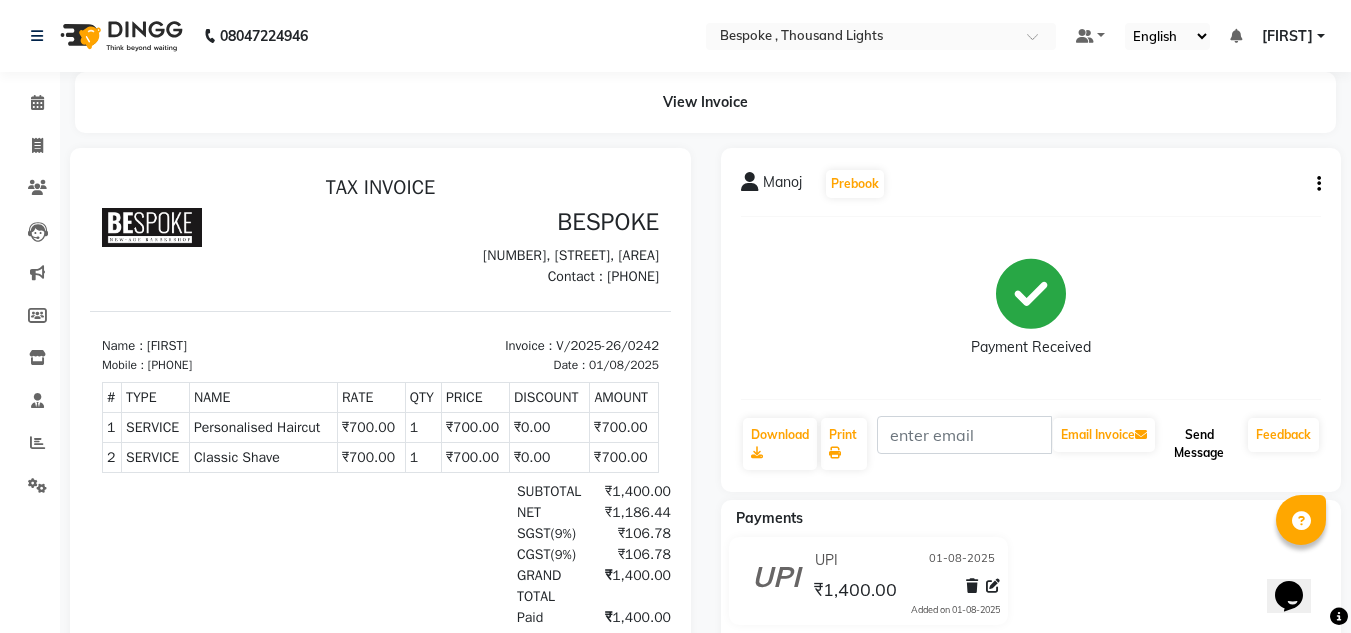 click on "Send Message" 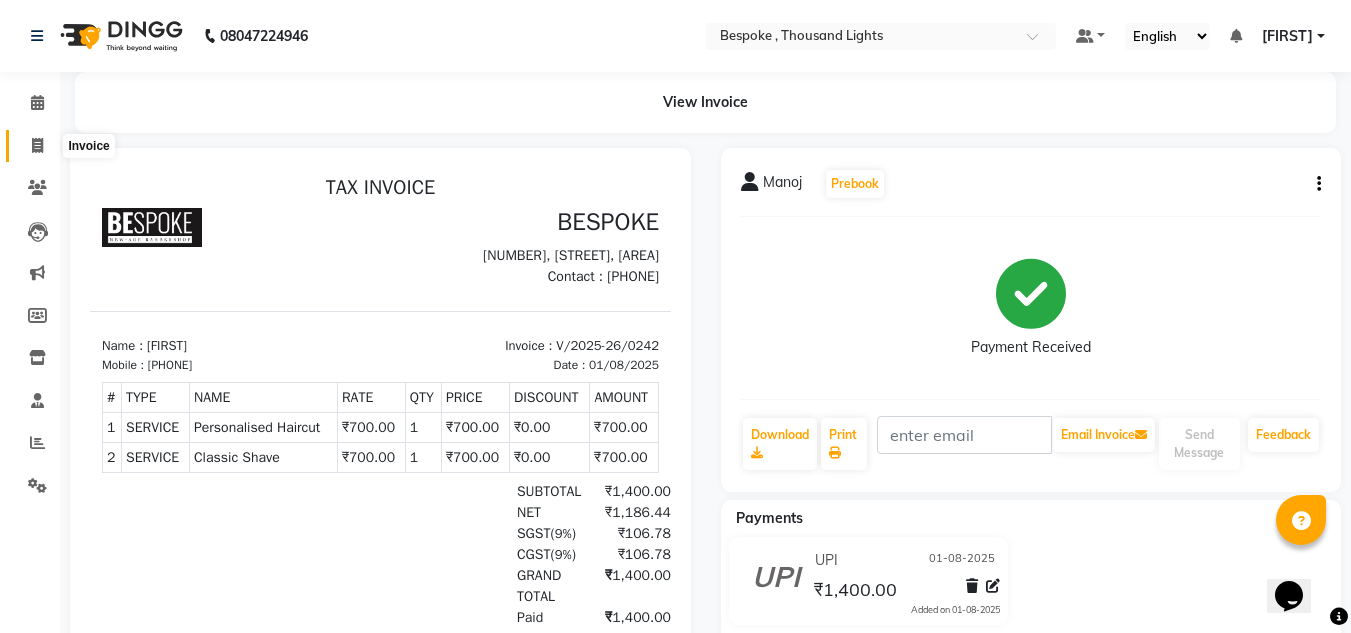 click 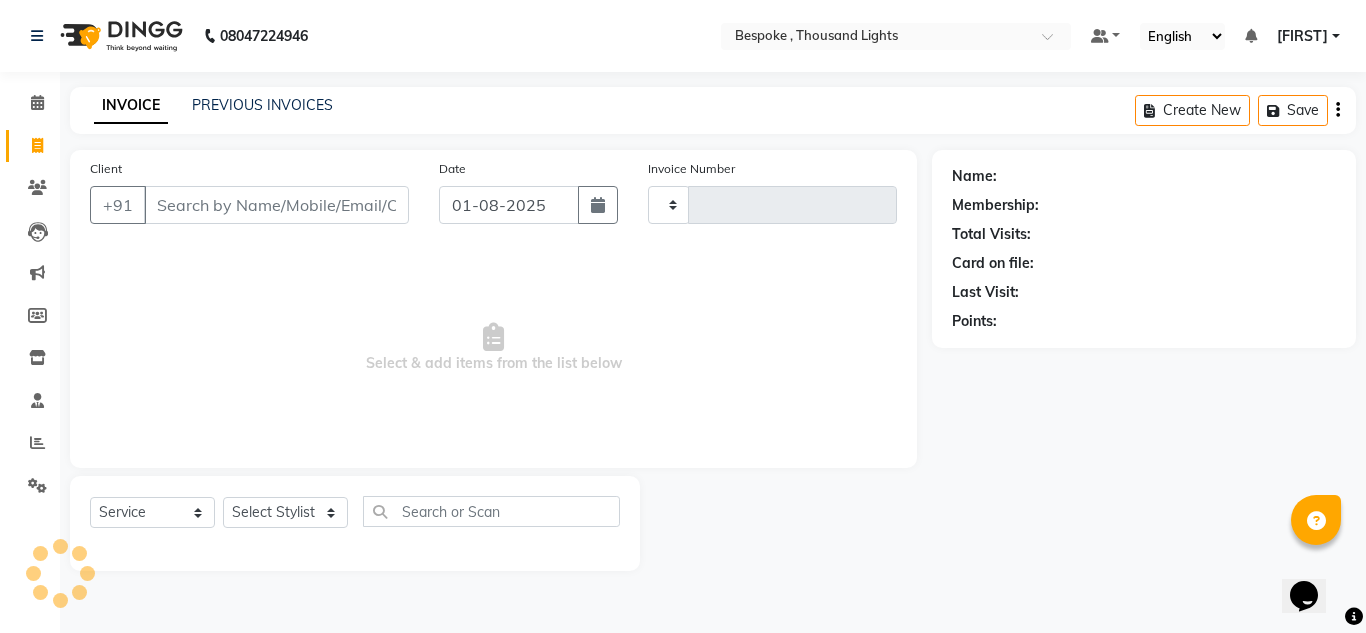 type on "0243" 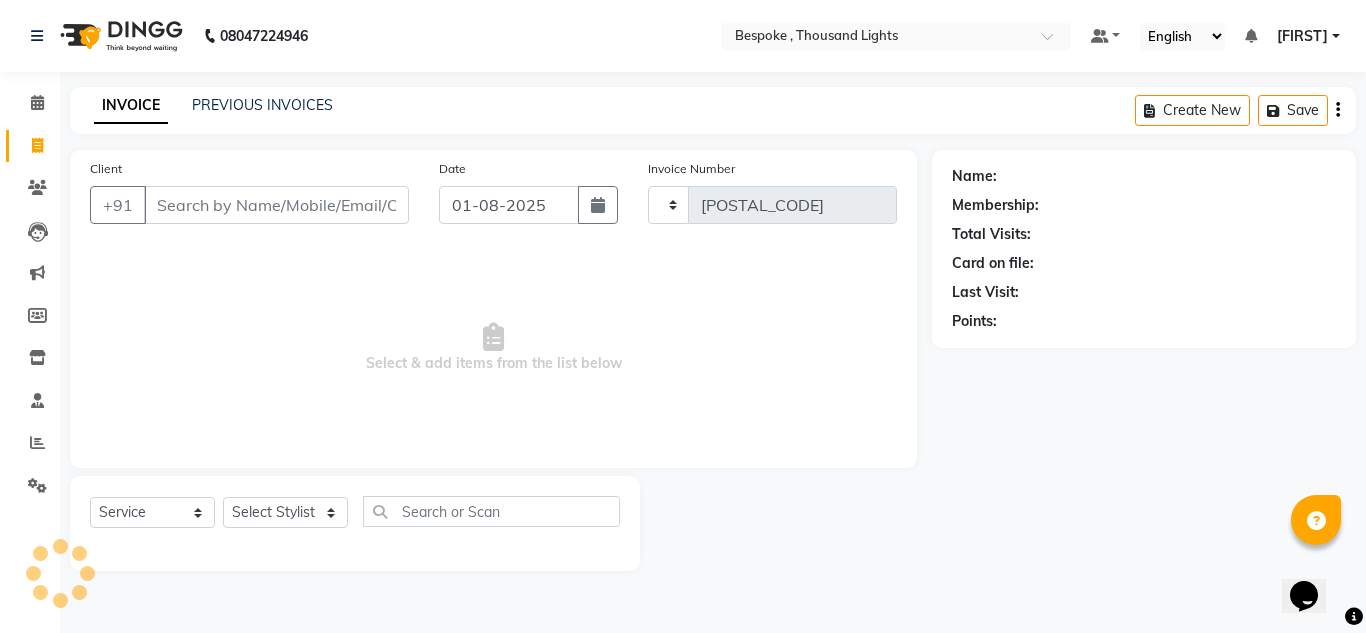 select on "8177" 